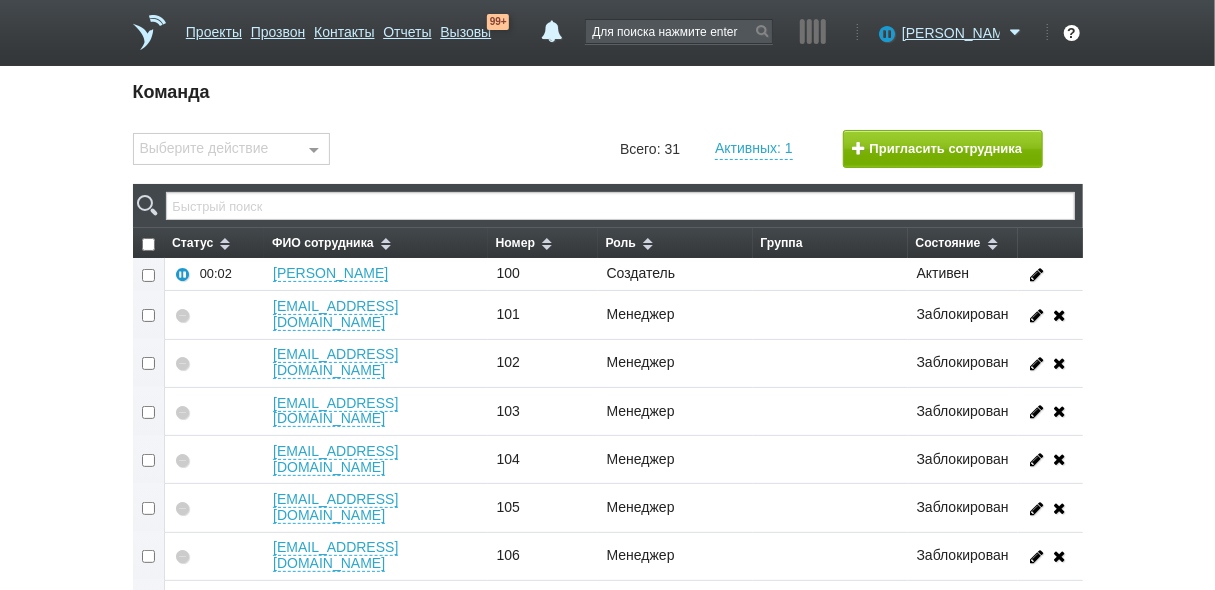 scroll, scrollTop: 80, scrollLeft: 0, axis: vertical 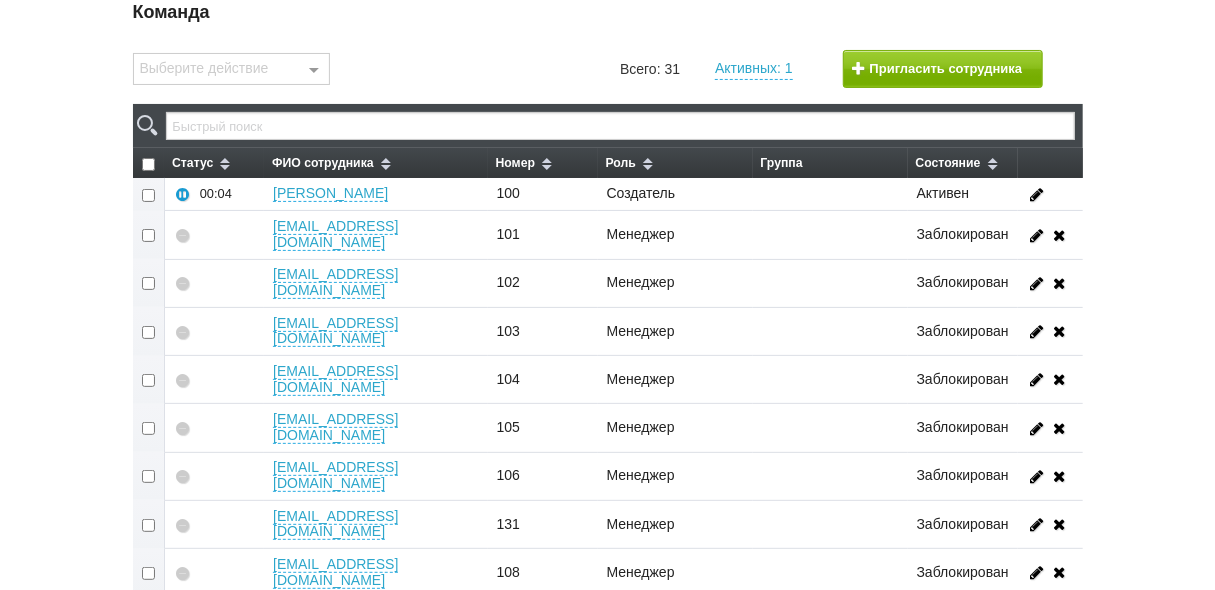 click at bounding box center (149, 283) 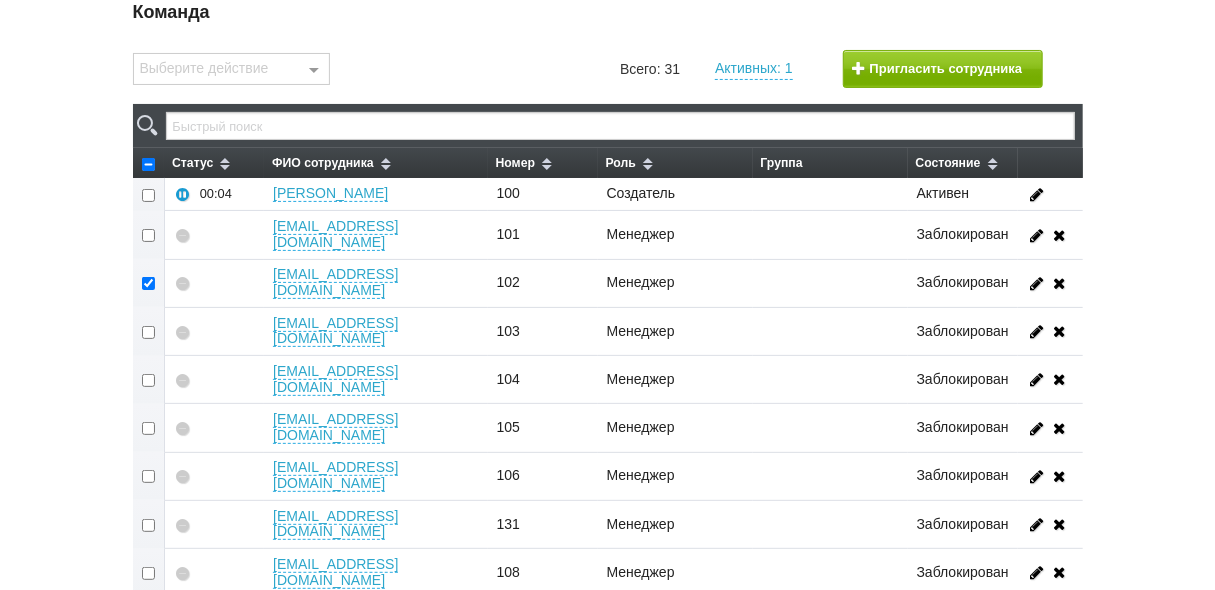 checkbox on "true" 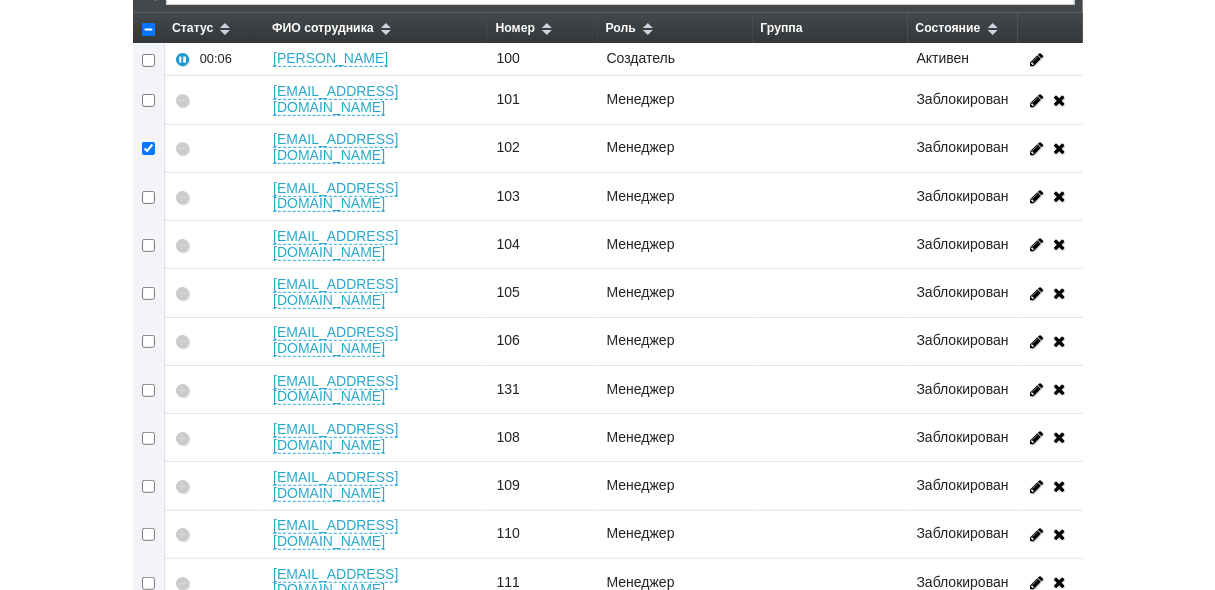 scroll, scrollTop: 240, scrollLeft: 0, axis: vertical 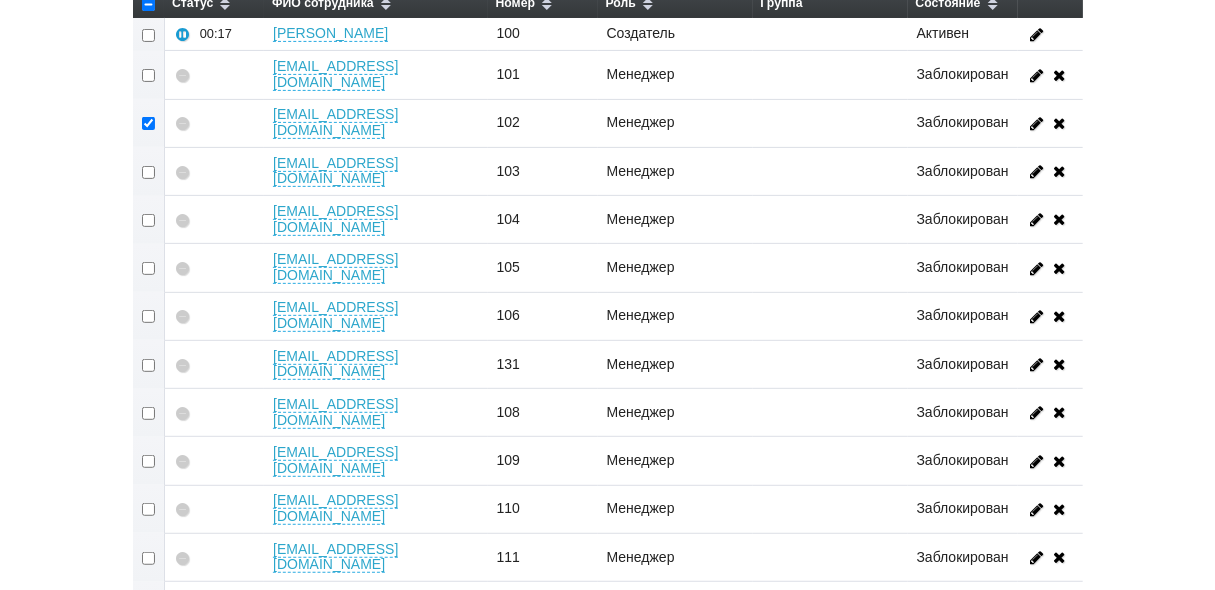 click at bounding box center (149, 413) 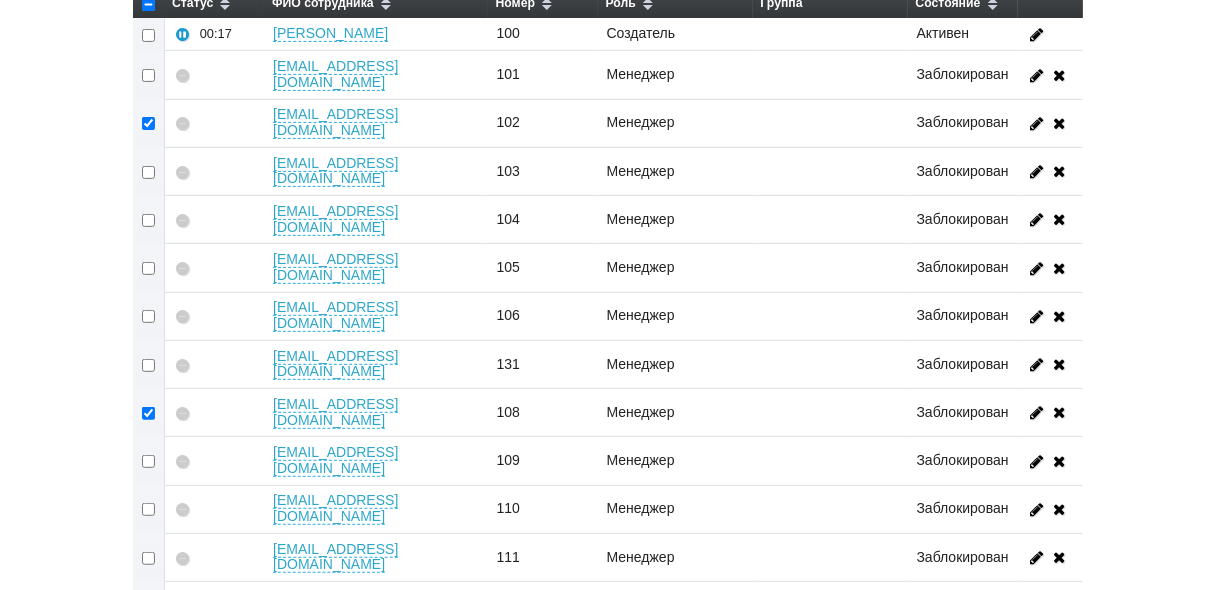 checkbox on "true" 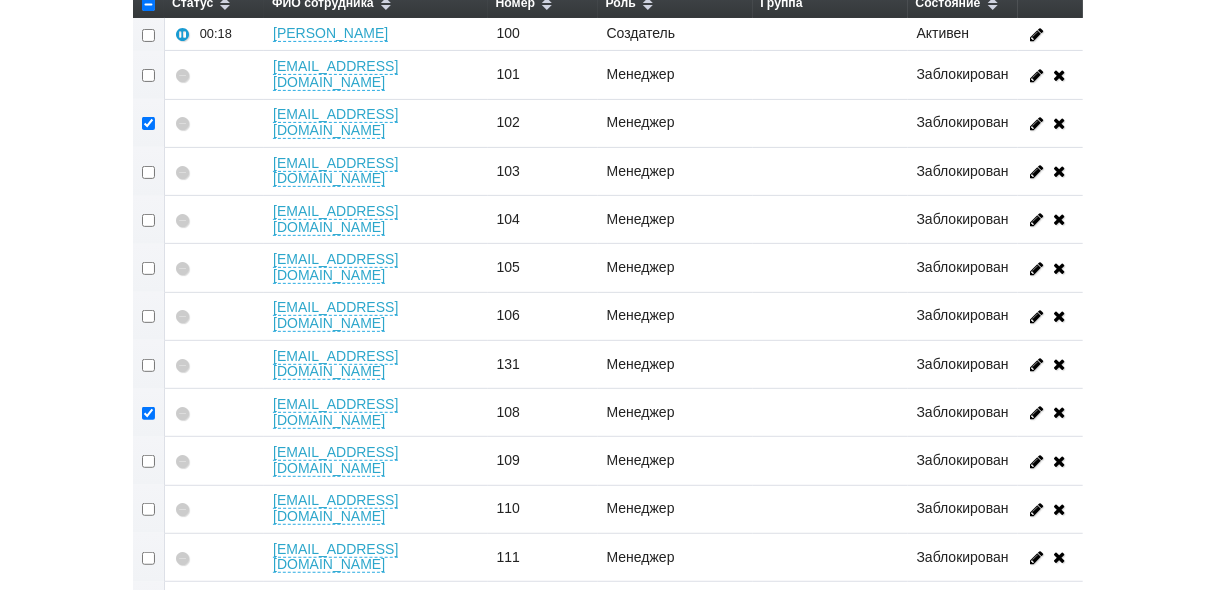 click at bounding box center [149, 509] 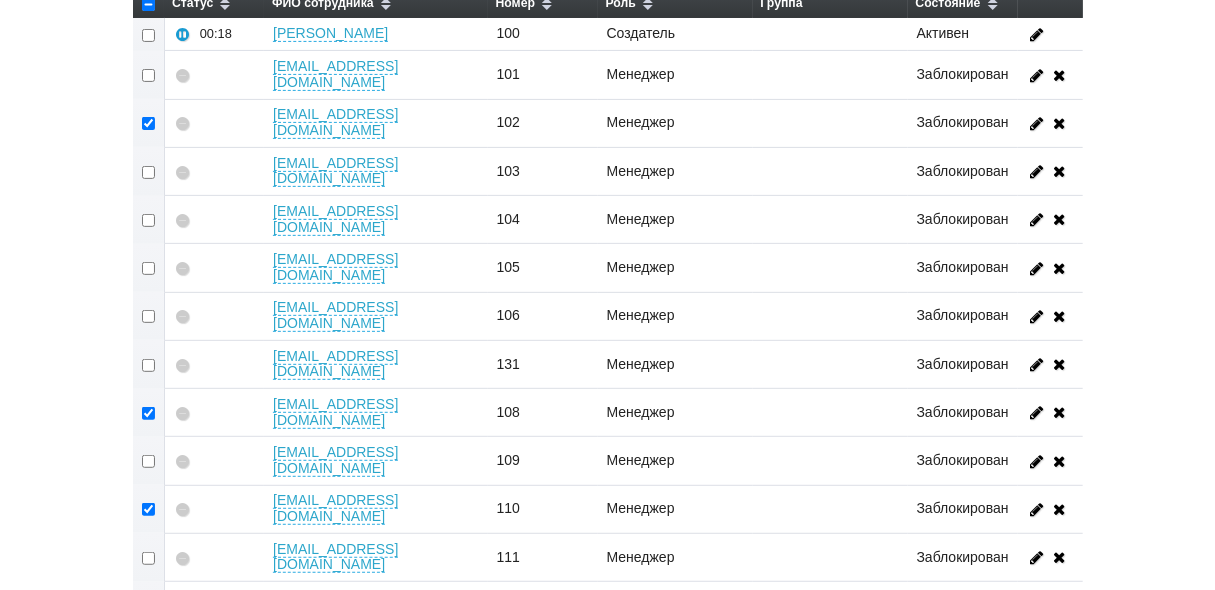 checkbox on "true" 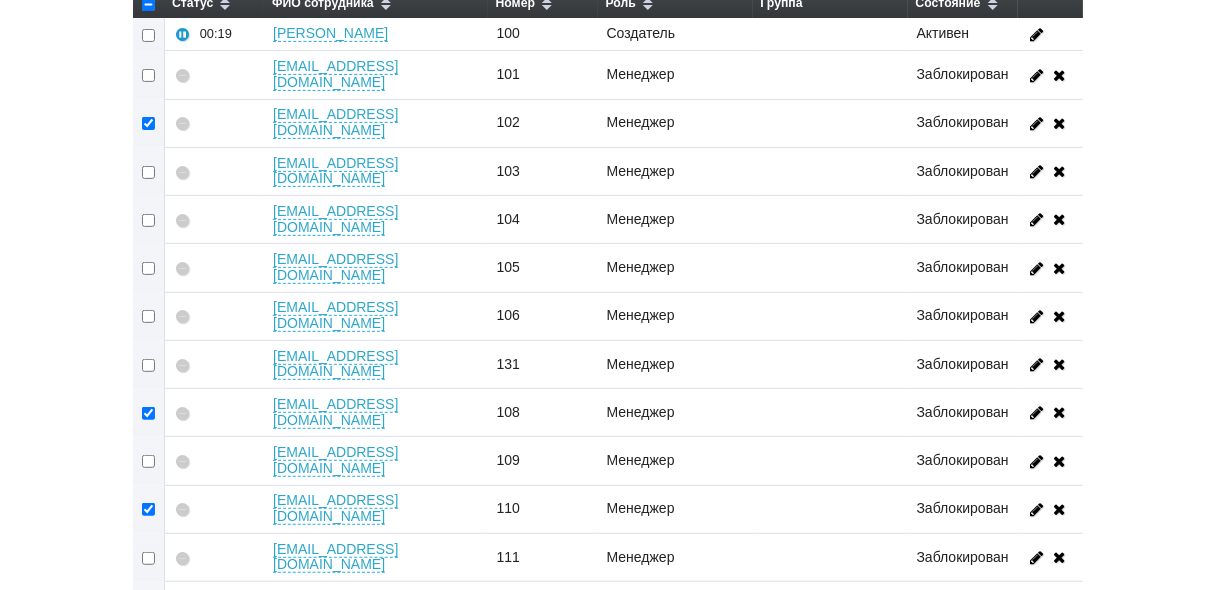 click at bounding box center (149, 557) 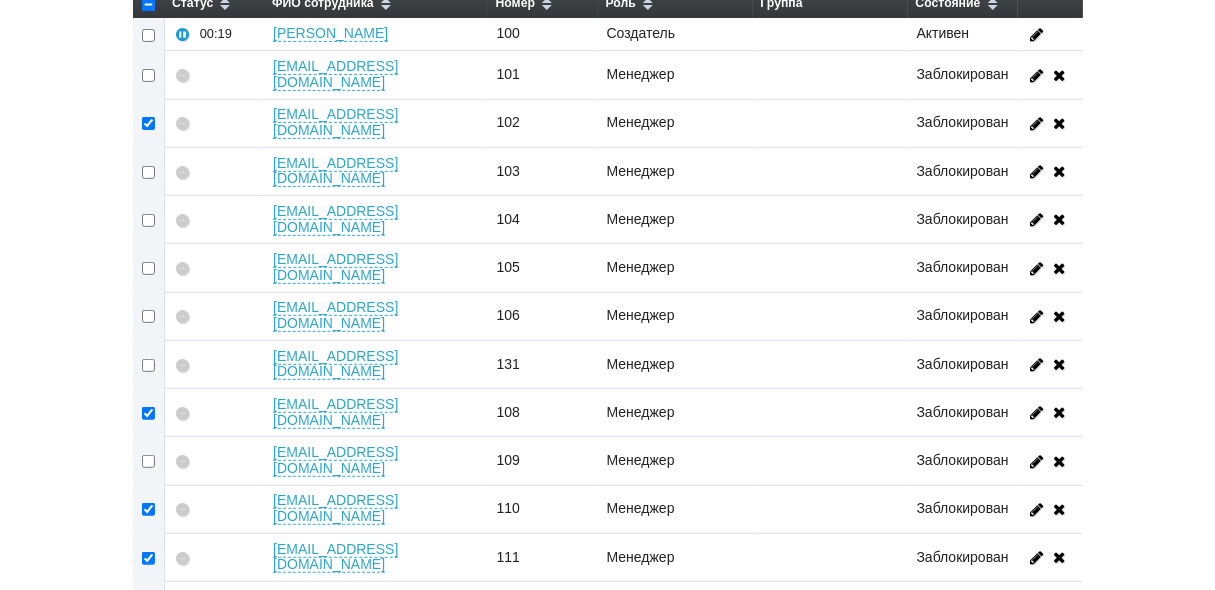 checkbox on "true" 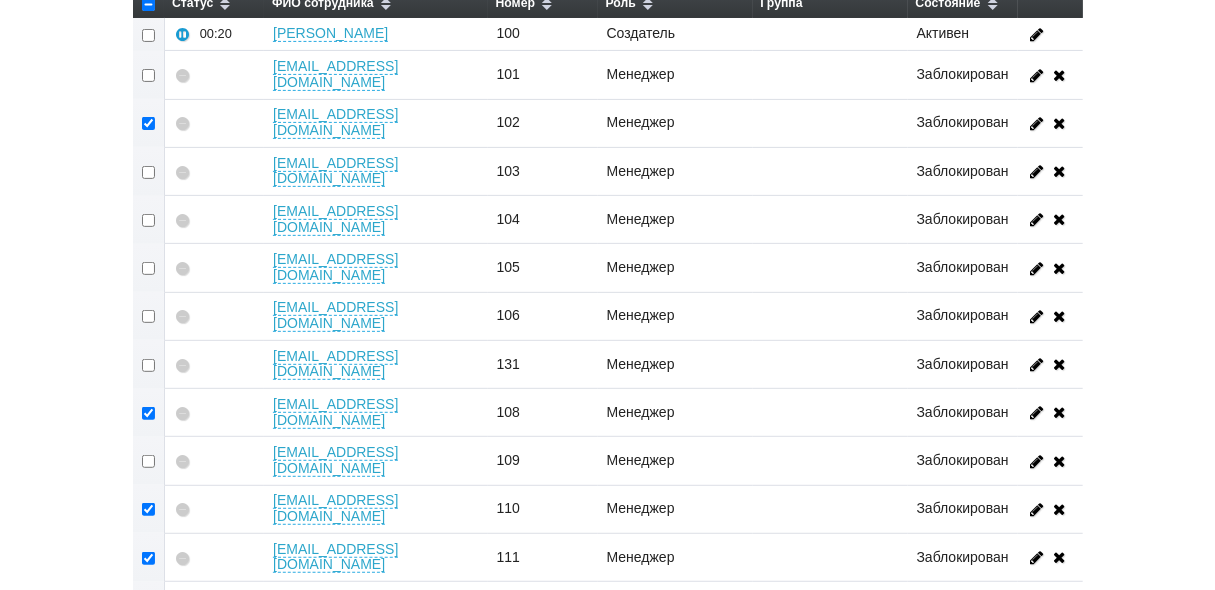 click at bounding box center [149, 606] 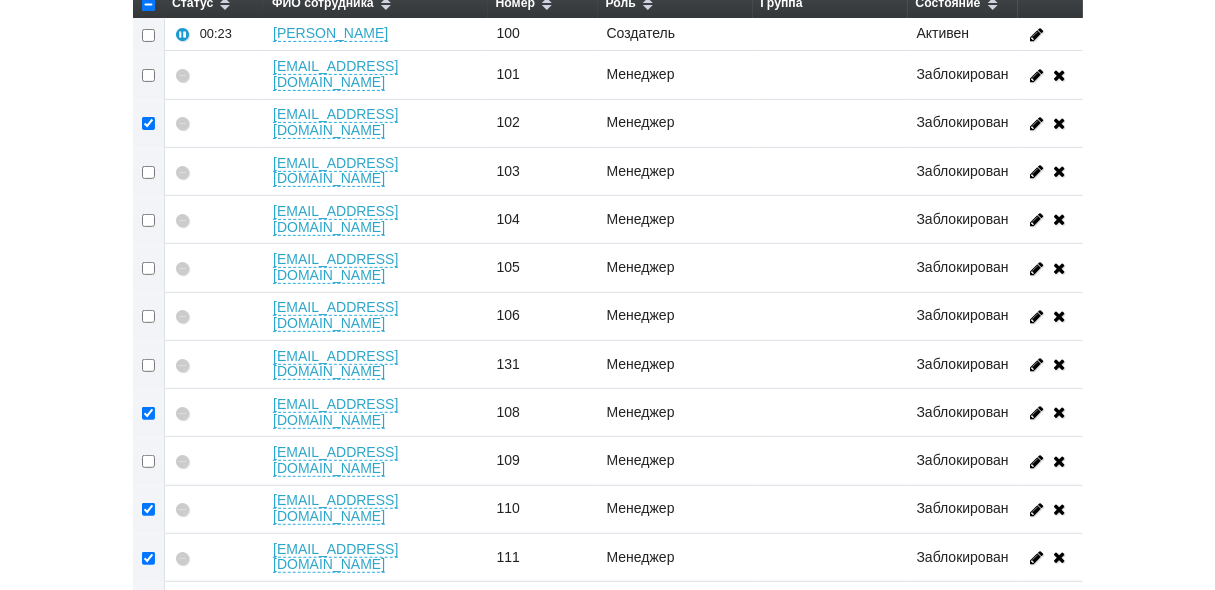click at bounding box center (149, 509) 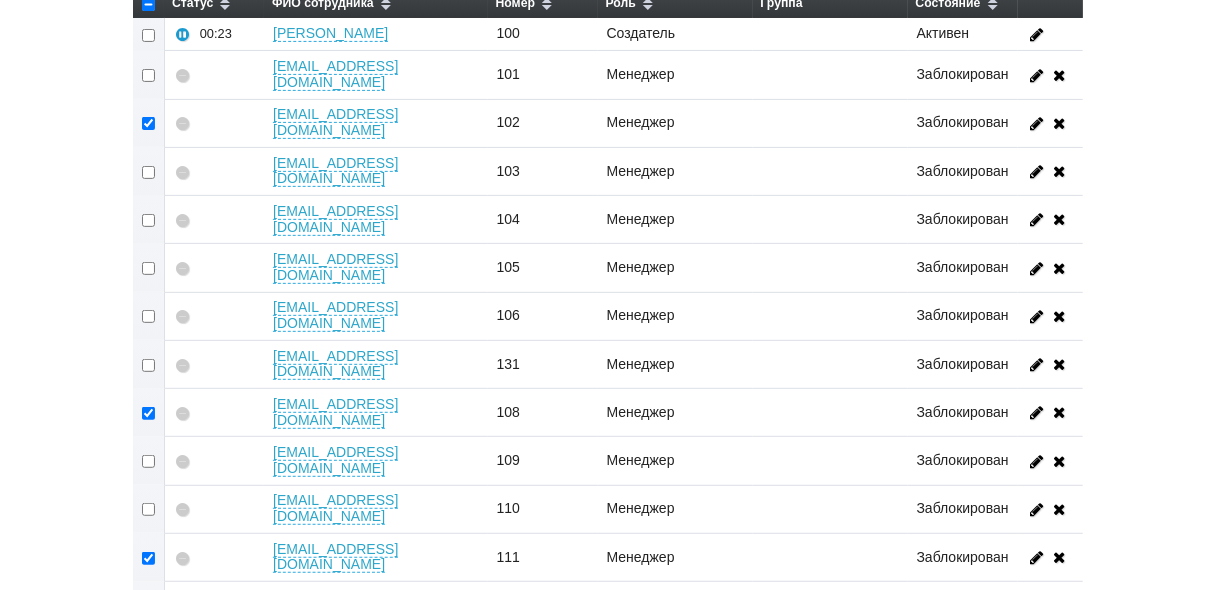 checkbox on "false" 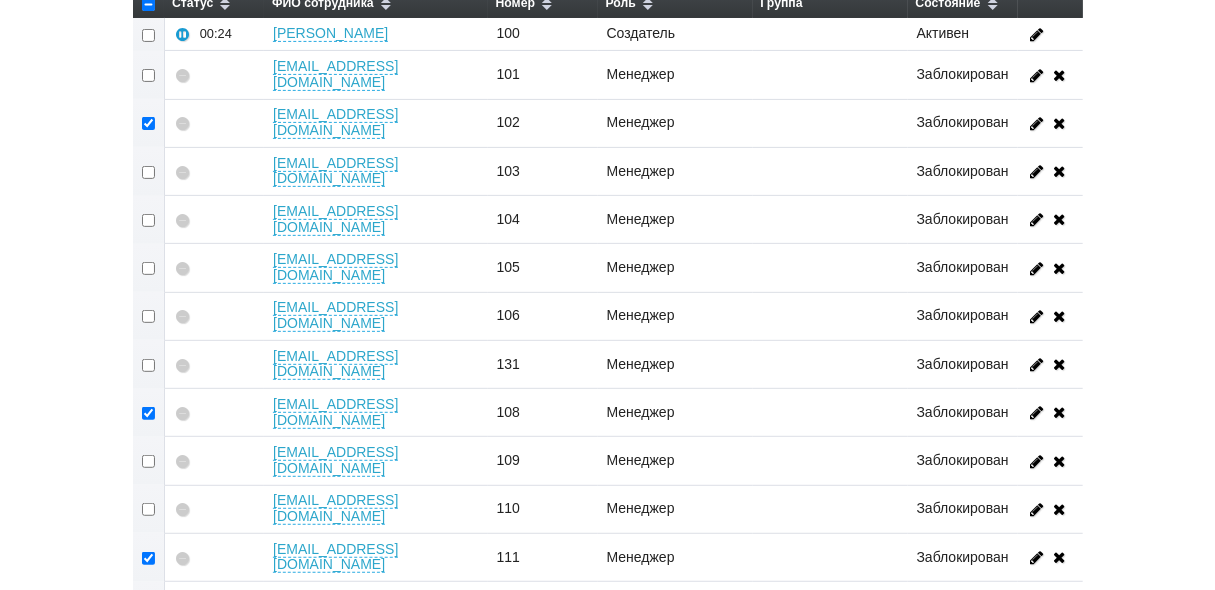 click at bounding box center (149, 654) 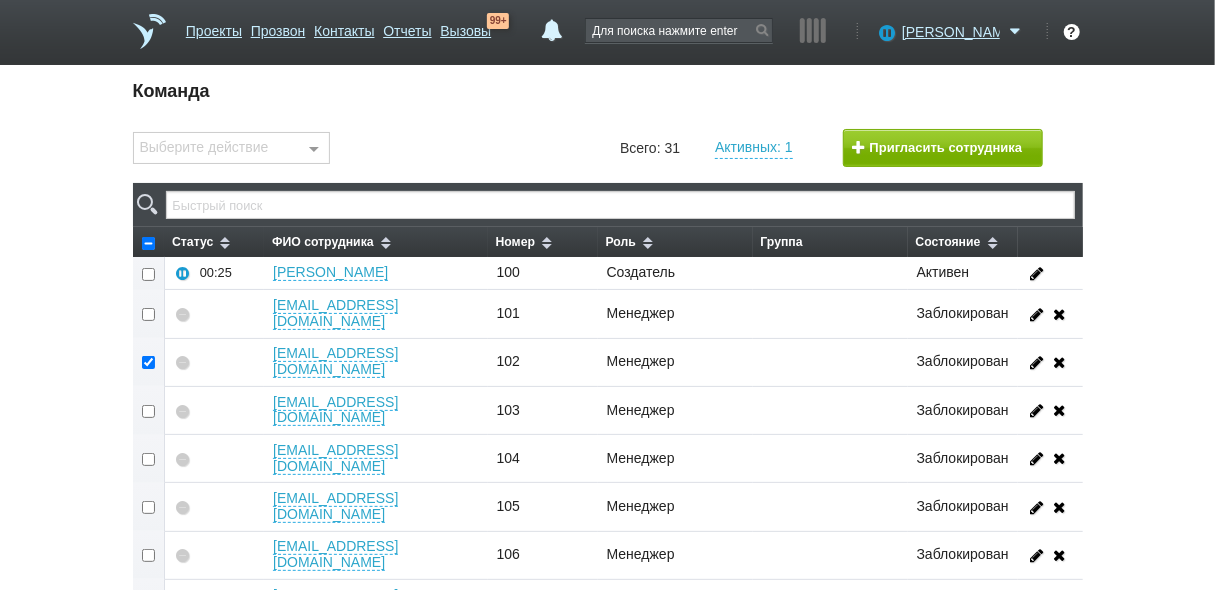 scroll, scrollTop: 0, scrollLeft: 0, axis: both 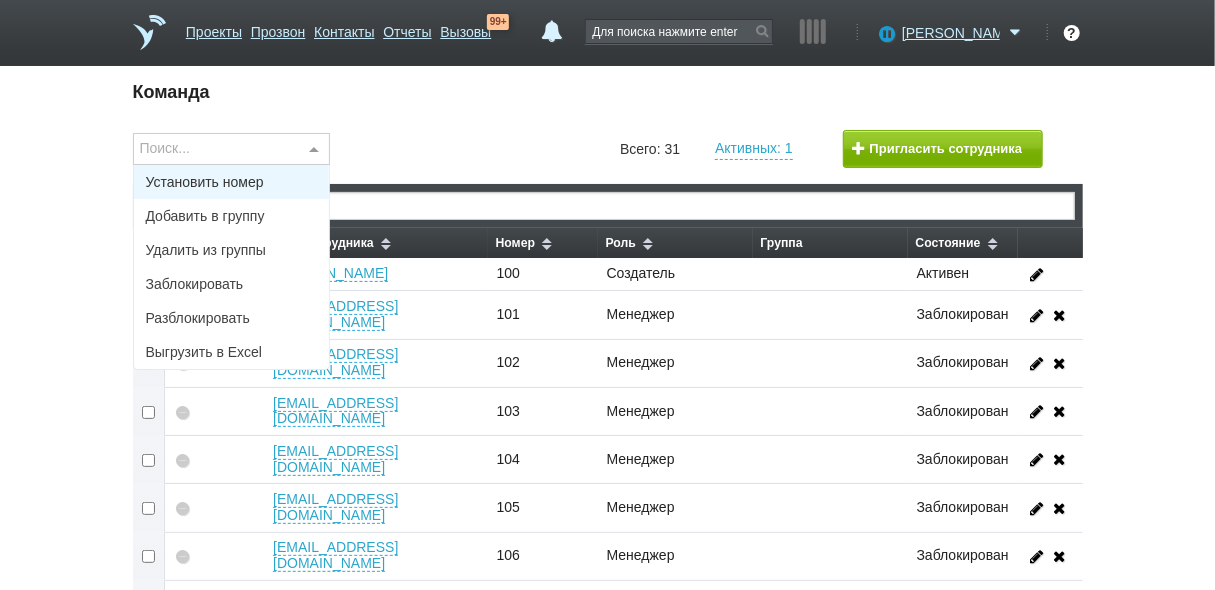 click at bounding box center [314, 150] 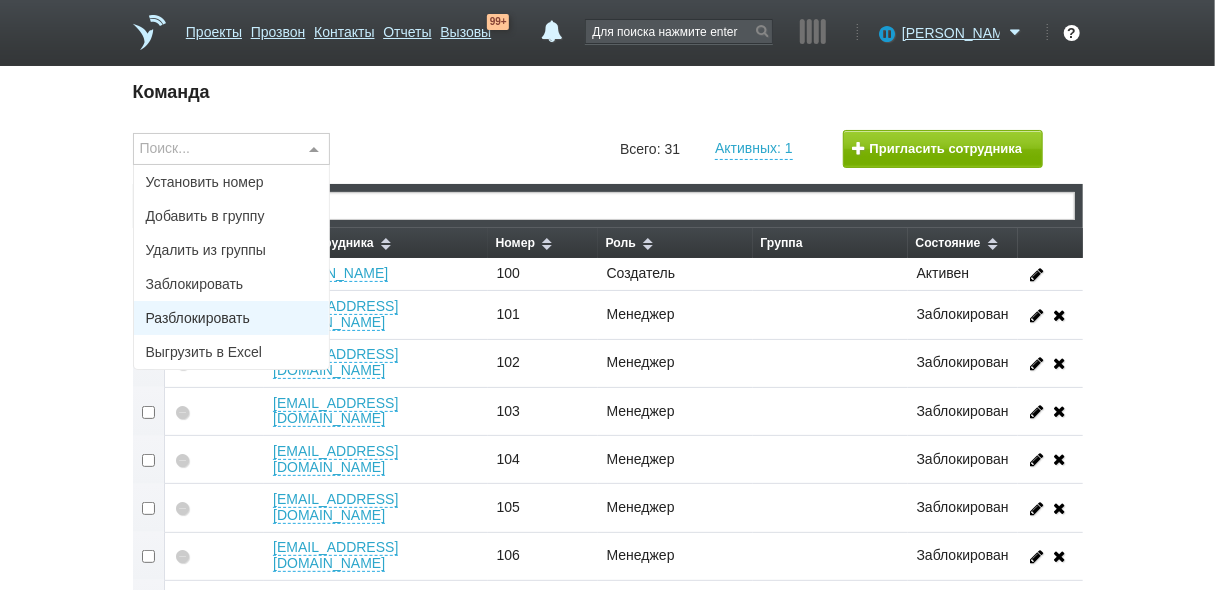 click on "Разблокировать" at bounding box center [232, 318] 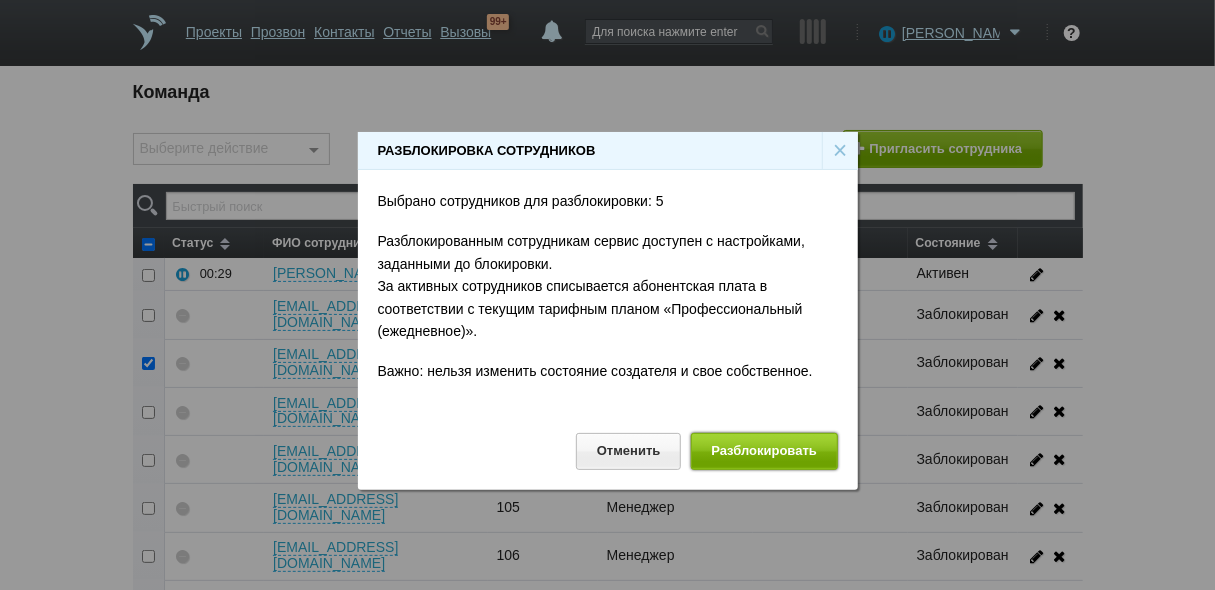click on "Разблокировать" at bounding box center (764, 451) 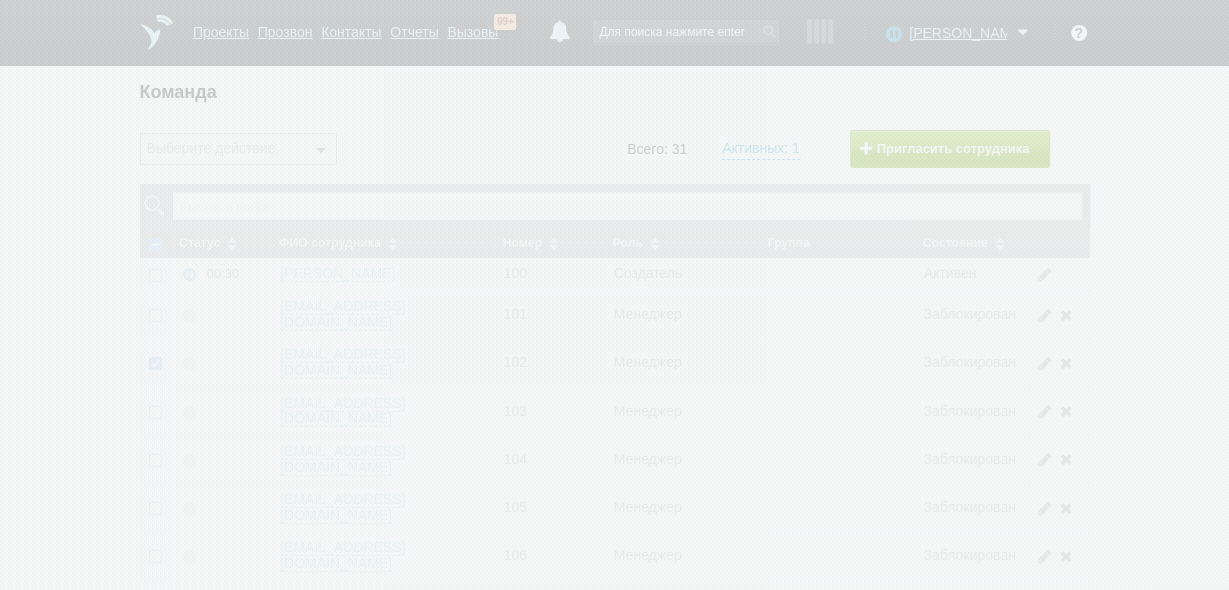 checkbox on "false" 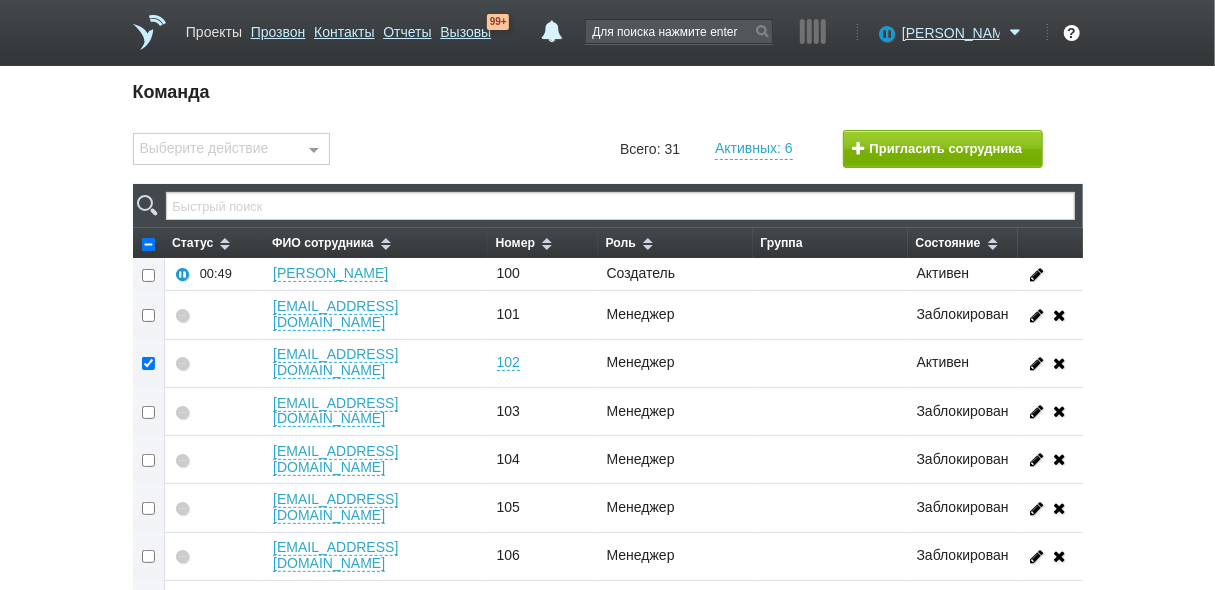 click on "Проекты" at bounding box center [214, 28] 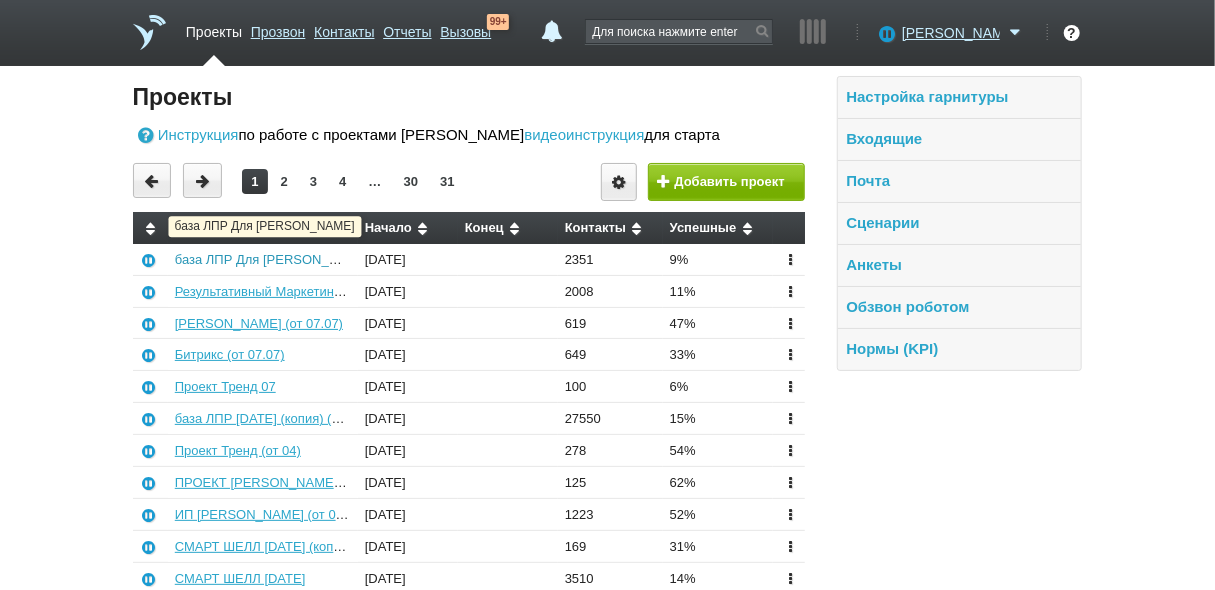 click on "база ЛПР  Для [PERSON_NAME]" at bounding box center (272, 259) 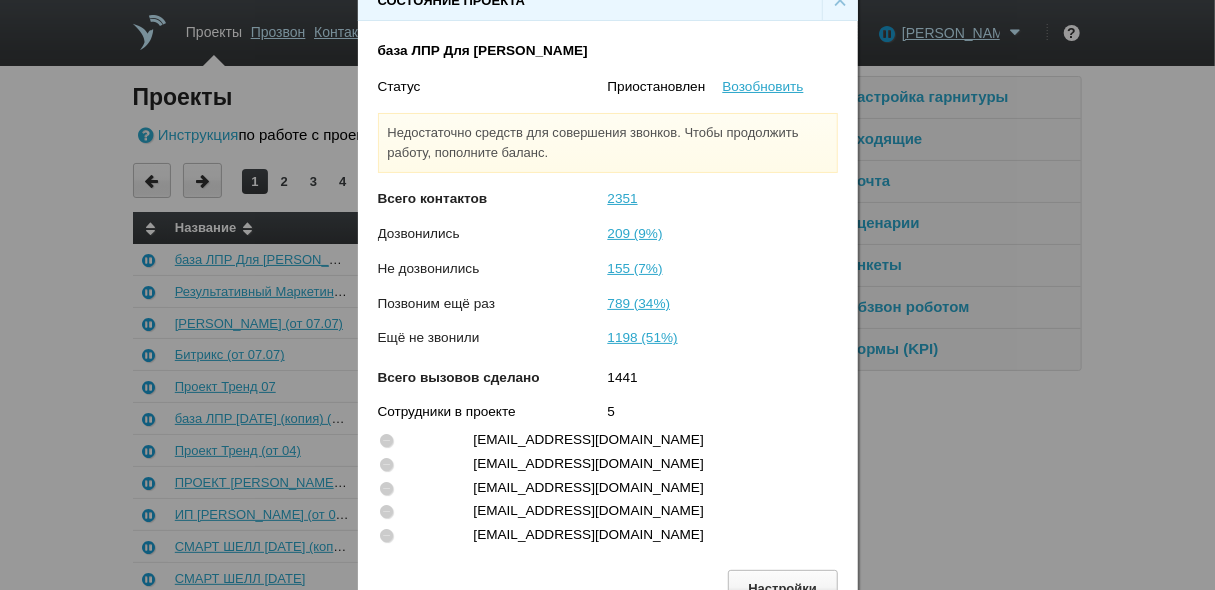 scroll, scrollTop: 53, scrollLeft: 0, axis: vertical 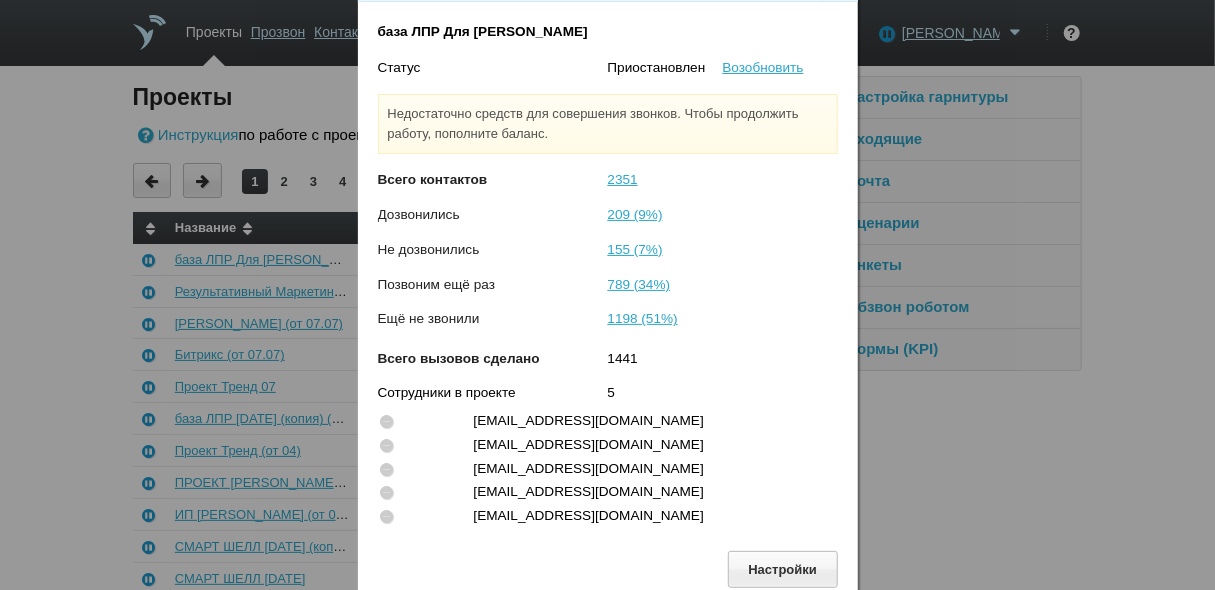 click on "Возобновить" at bounding box center [780, 68] 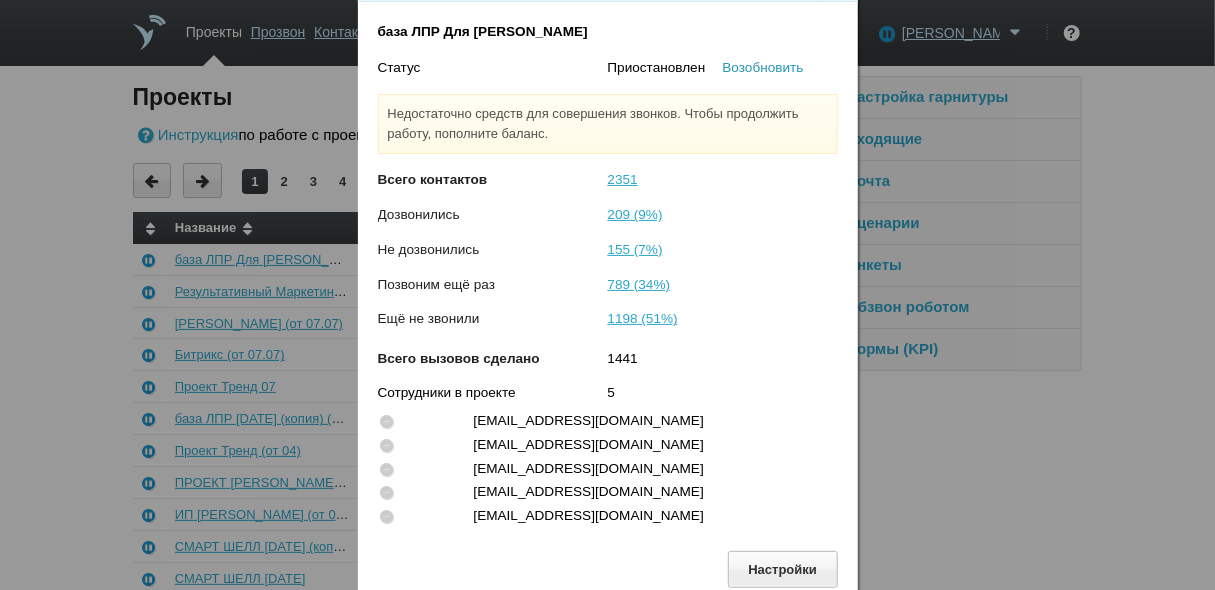 click on "Возобновить" at bounding box center [763, 67] 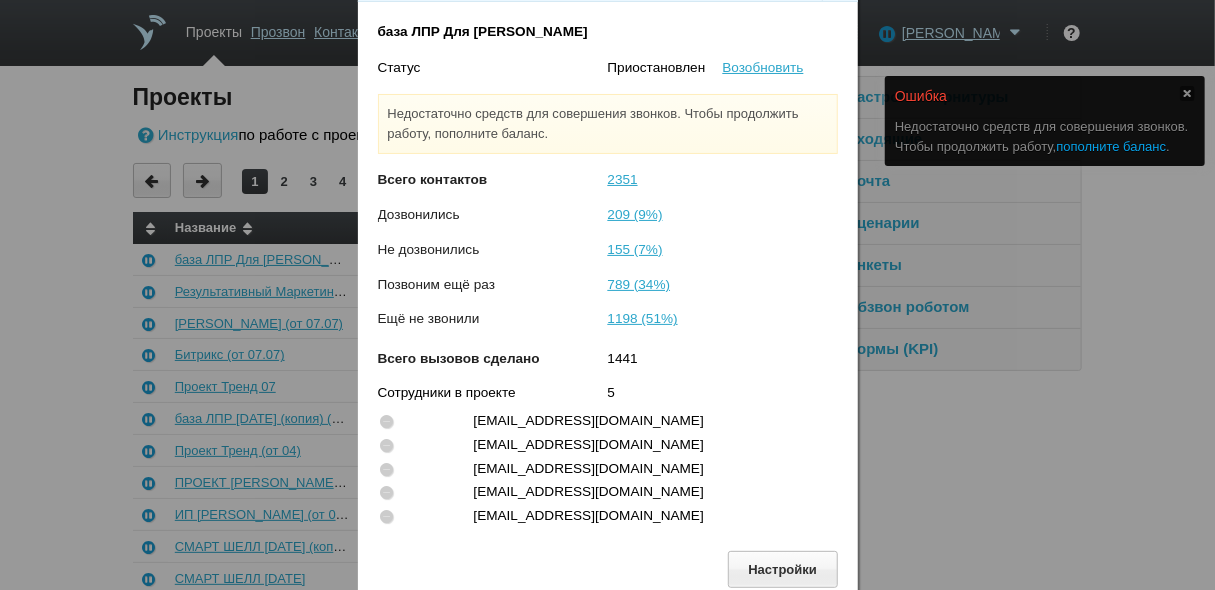 click on "пополните баланс" at bounding box center [1112, 146] 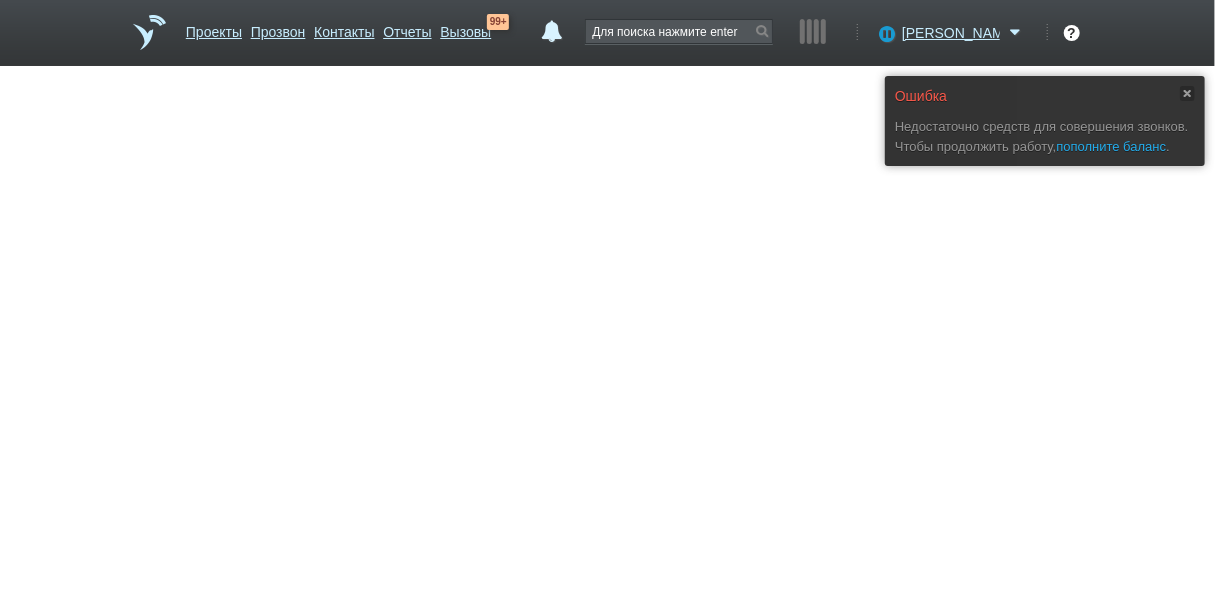 scroll, scrollTop: 0, scrollLeft: 0, axis: both 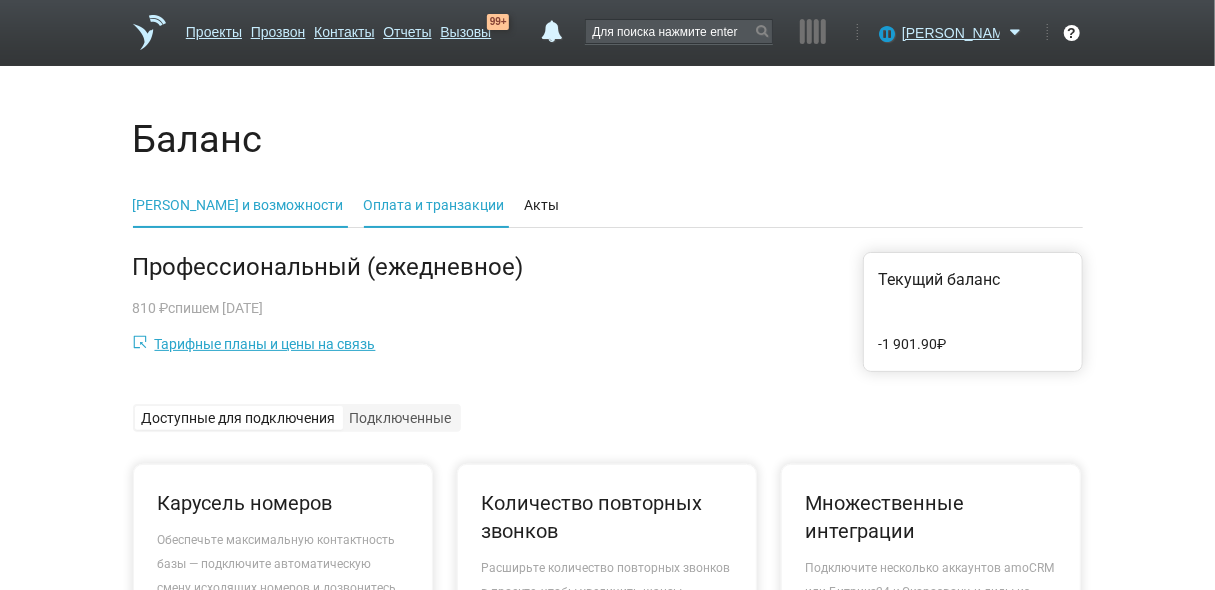 click on "Оплата и транзакции" at bounding box center [434, 205] 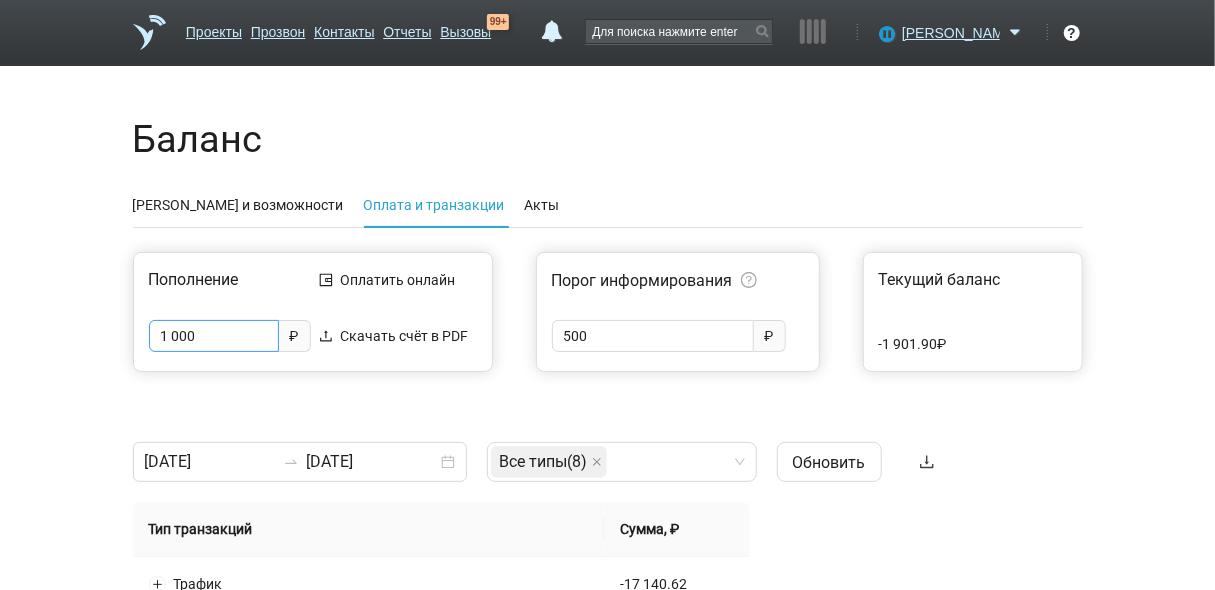 click on "1 000" at bounding box center [214, 336] 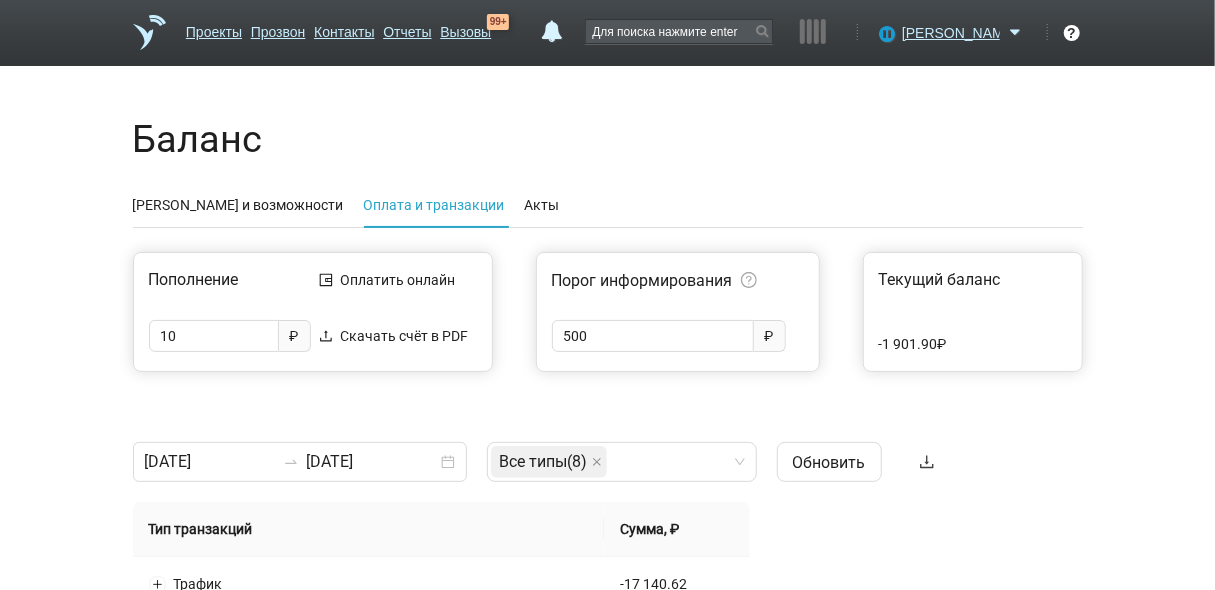 type on "1" 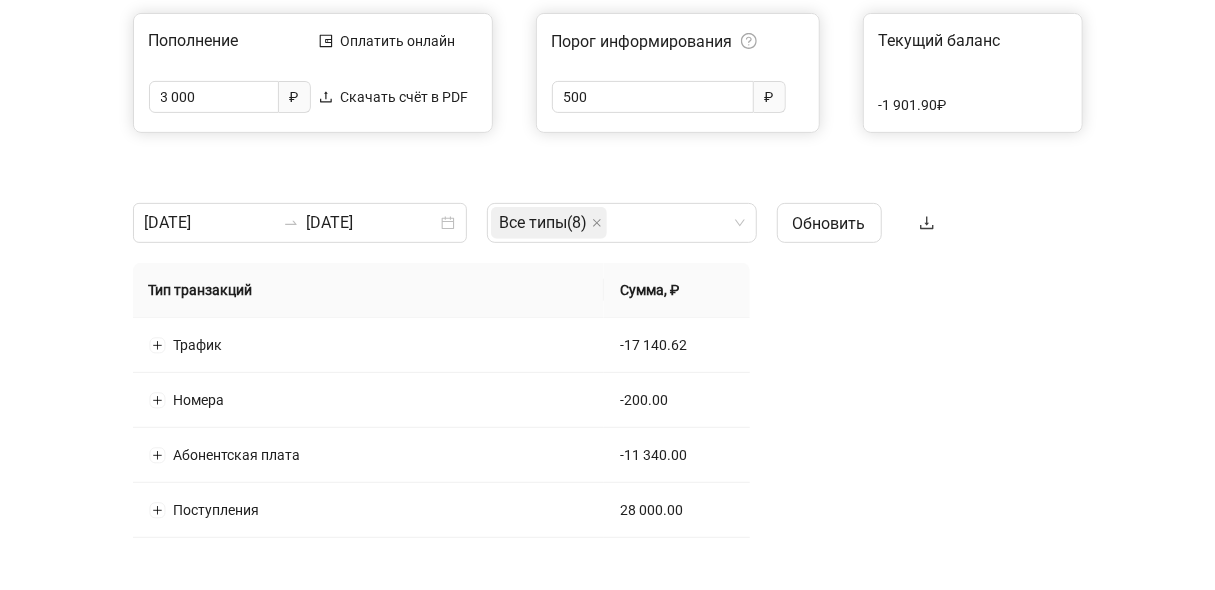 scroll, scrollTop: 240, scrollLeft: 0, axis: vertical 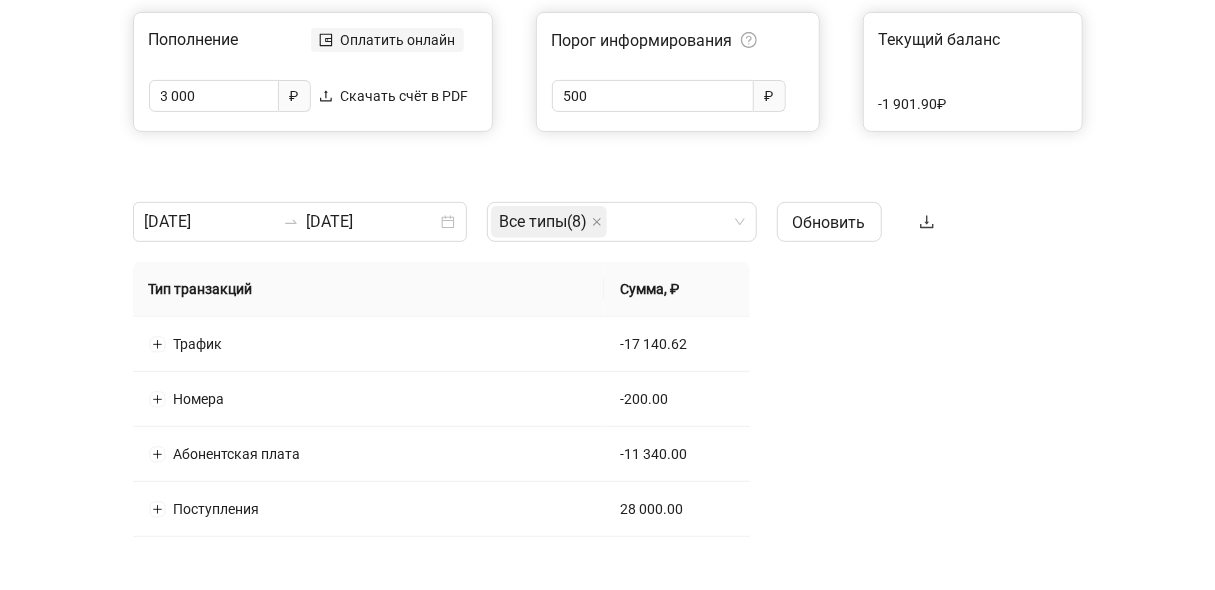 type on "3 000" 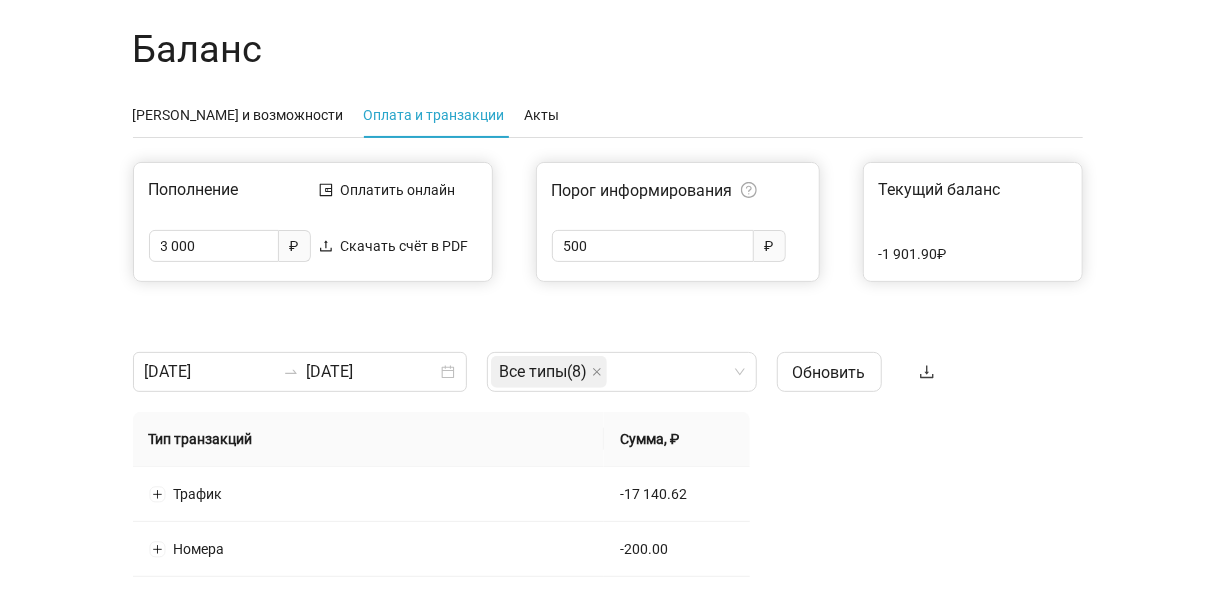 scroll, scrollTop: 0, scrollLeft: 0, axis: both 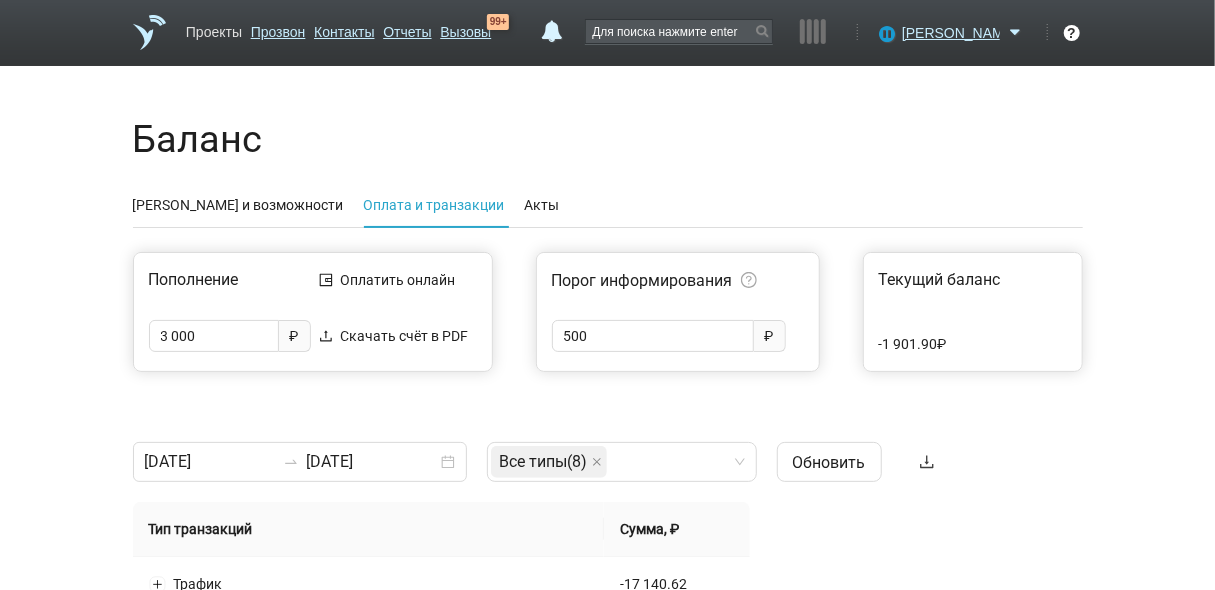 click on "Проекты" at bounding box center [214, 28] 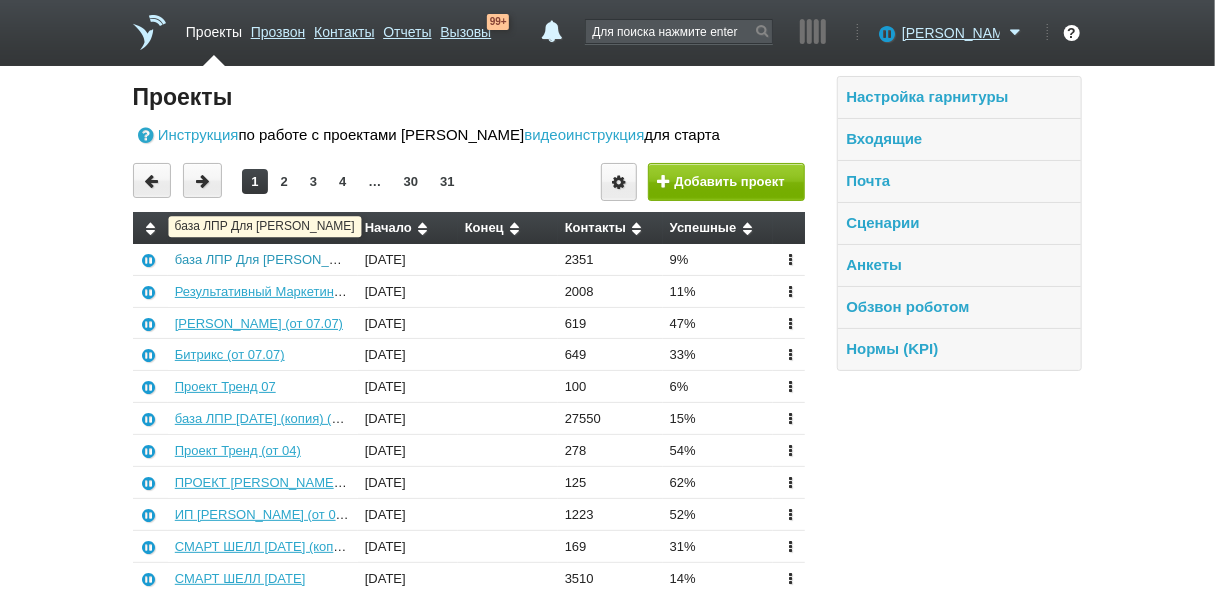 click on "база ЛПР  Для [PERSON_NAME]" at bounding box center (272, 259) 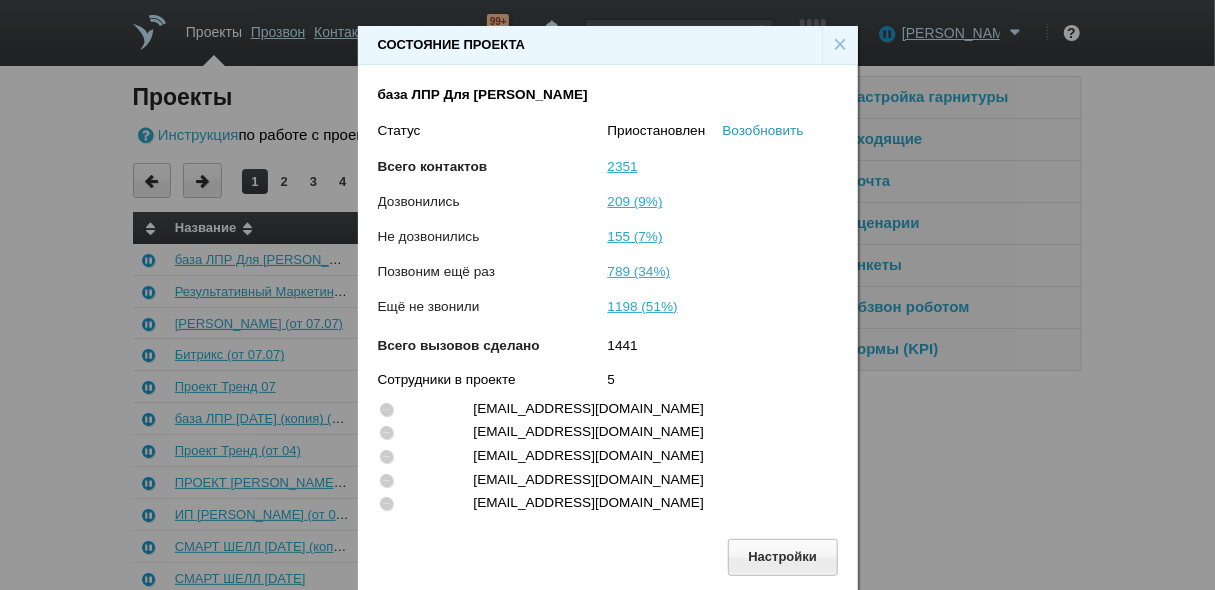 click on "Возобновить" at bounding box center [763, 130] 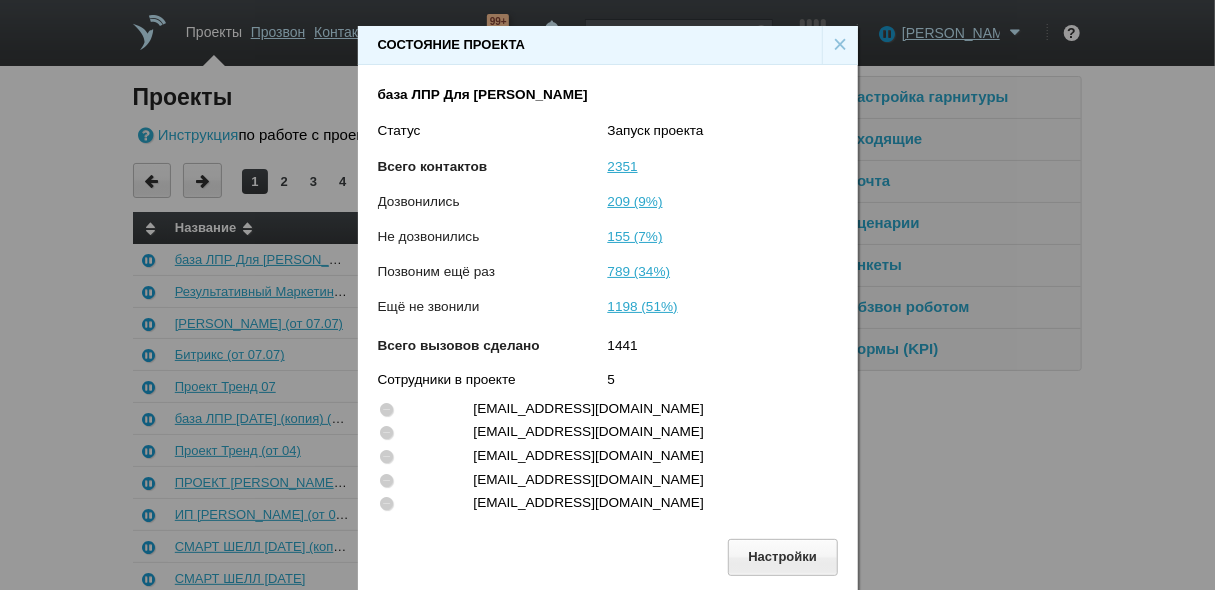 click on "×" at bounding box center [840, 45] 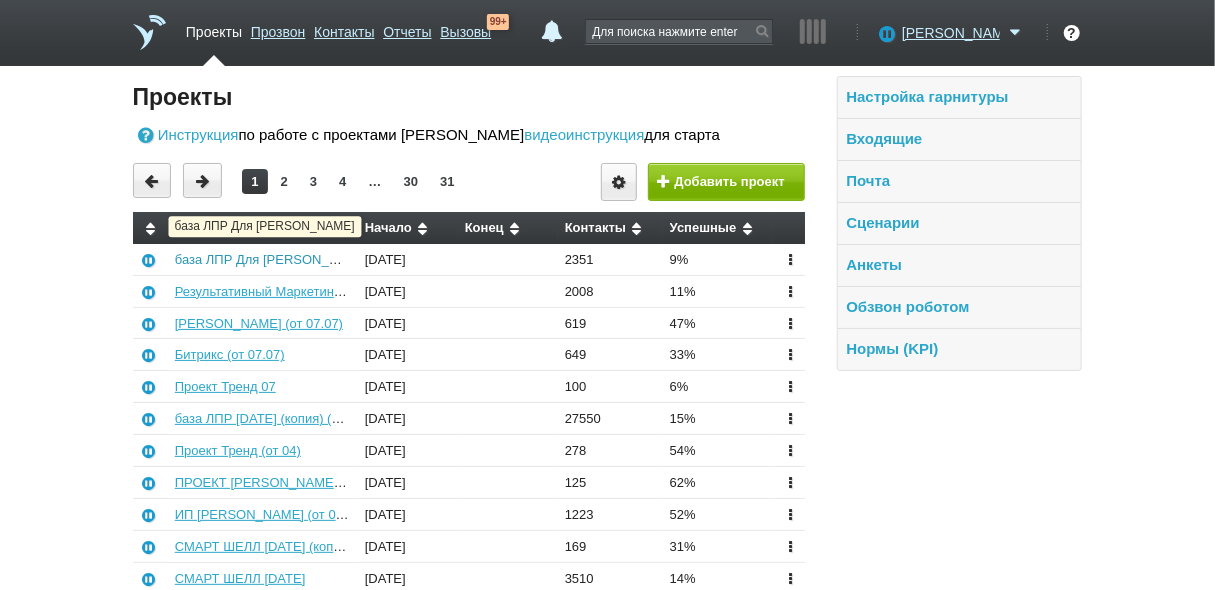 click on "база ЛПР  Для [PERSON_NAME]" at bounding box center [272, 259] 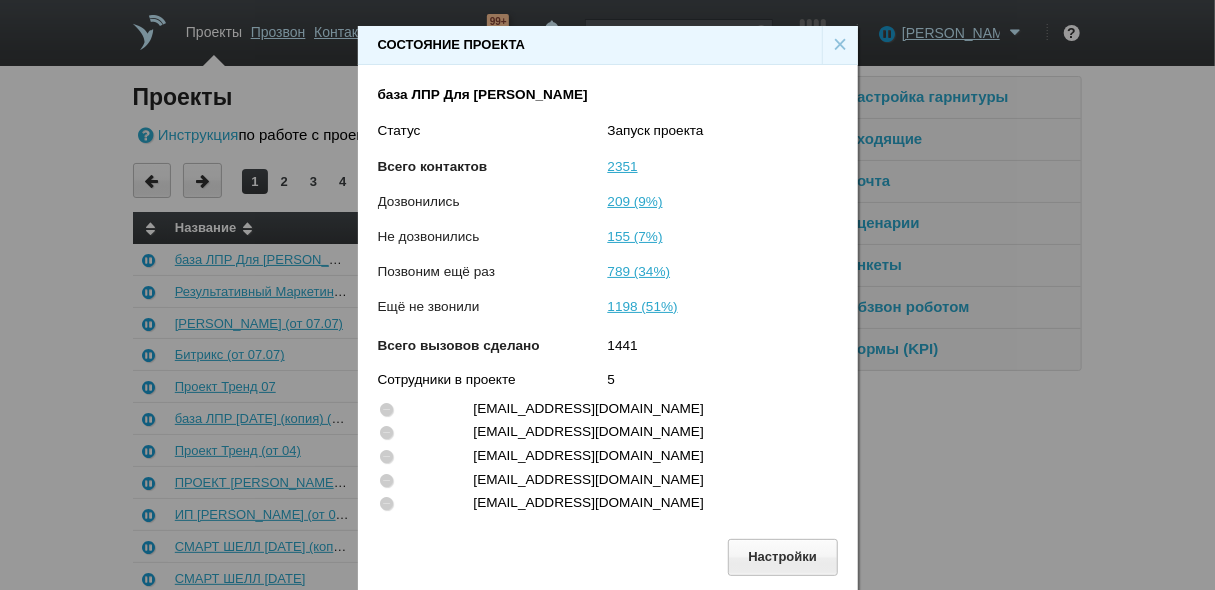 click on "×" at bounding box center [840, 45] 